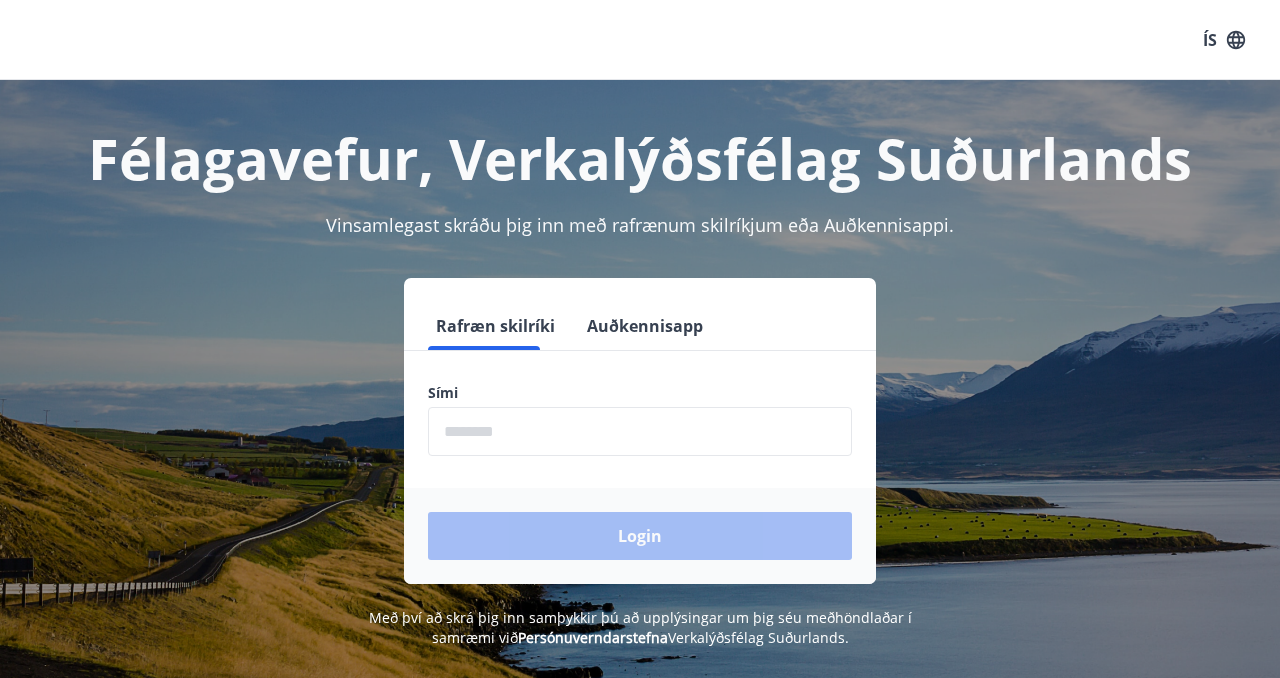 scroll, scrollTop: 0, scrollLeft: 0, axis: both 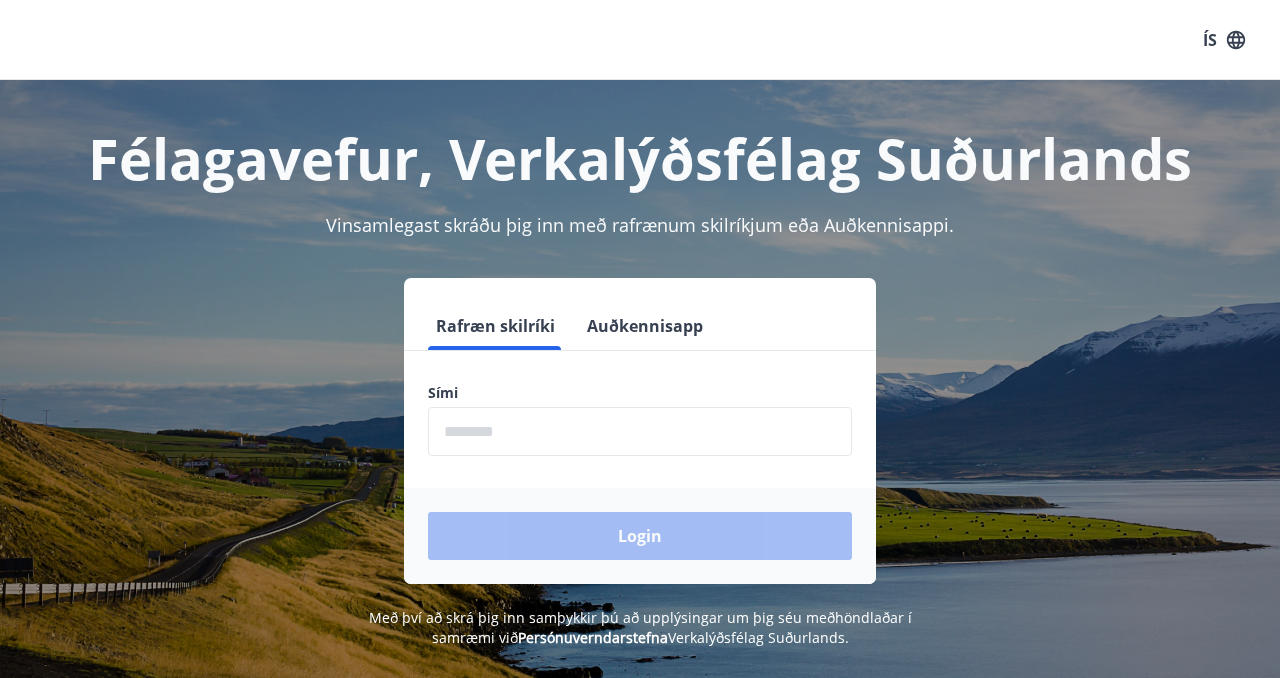 click at bounding box center [640, 431] 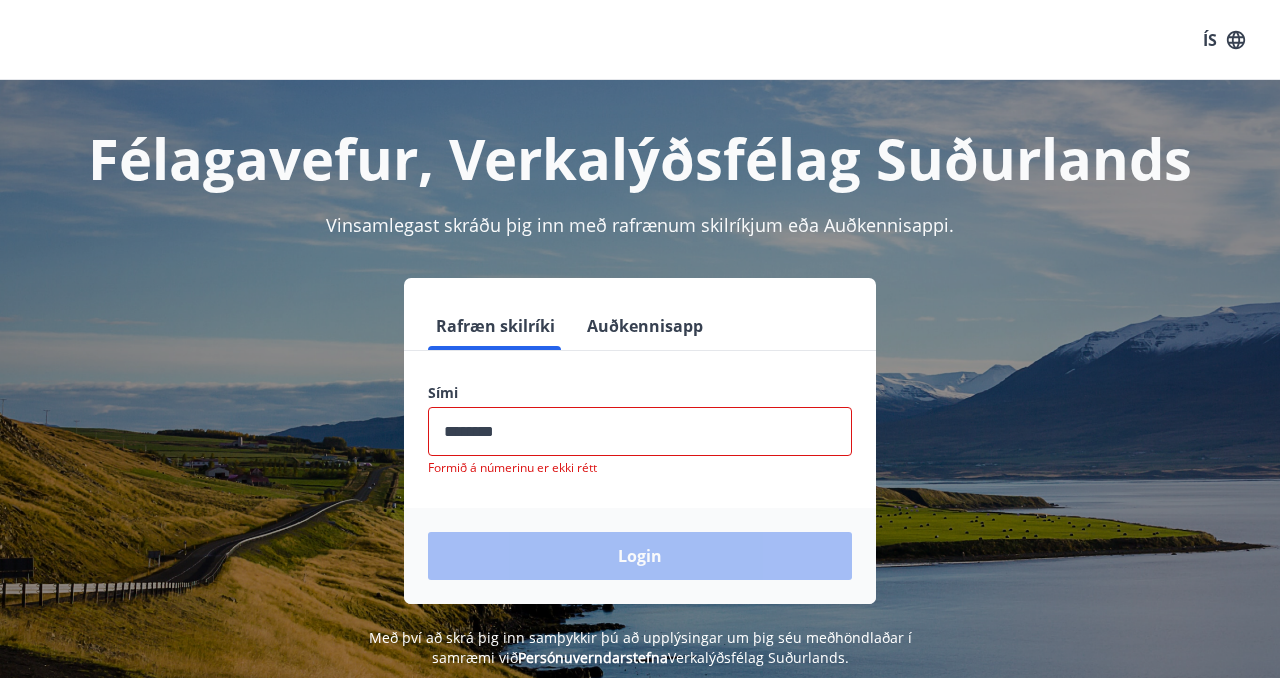 click on "Login" at bounding box center (640, 556) 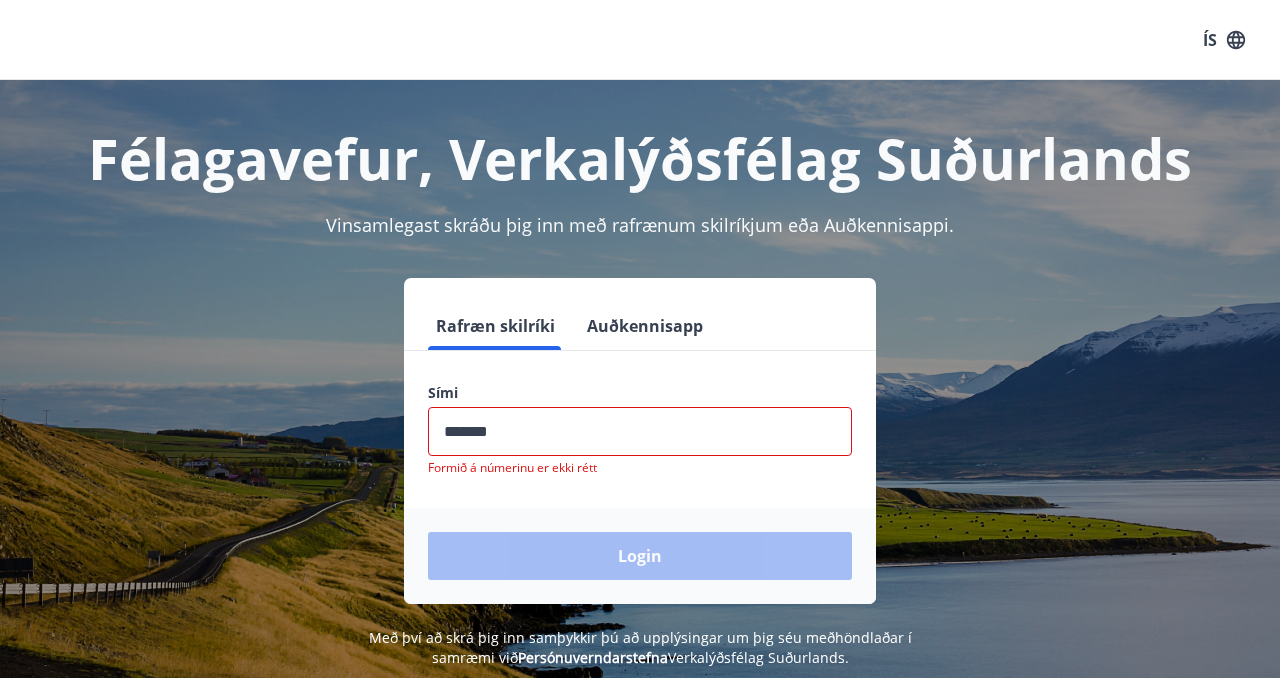 type on "********" 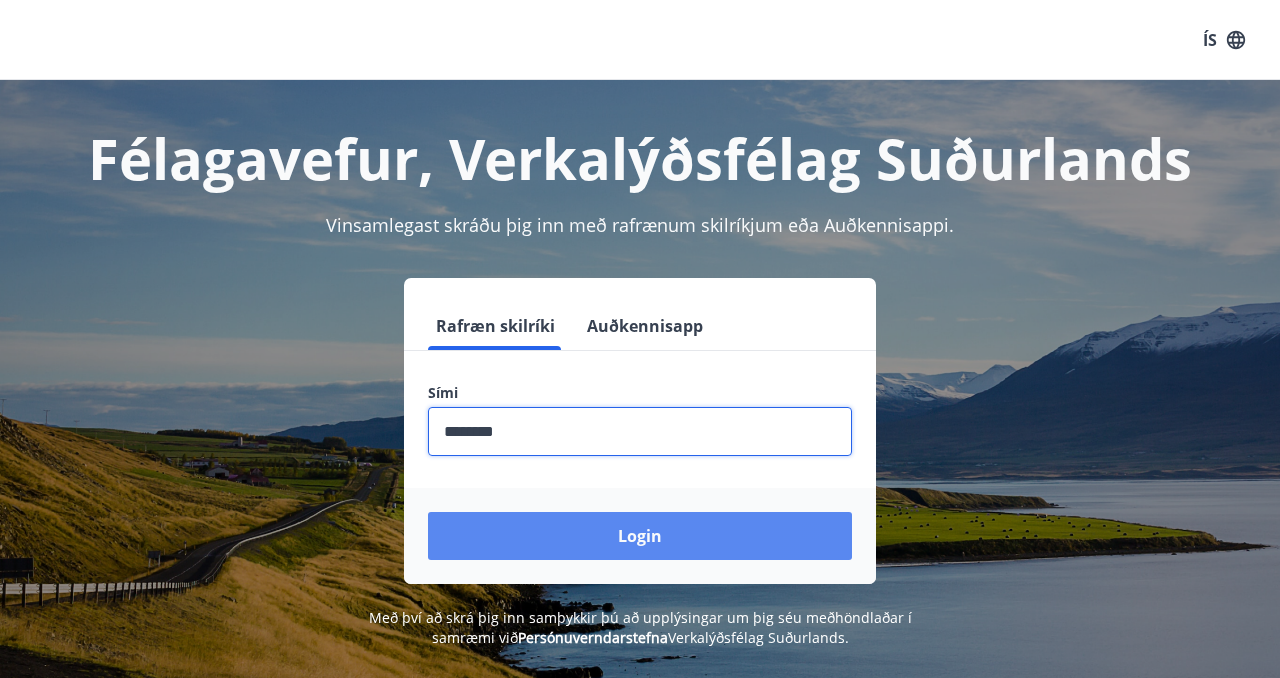 click on "Login" at bounding box center [640, 536] 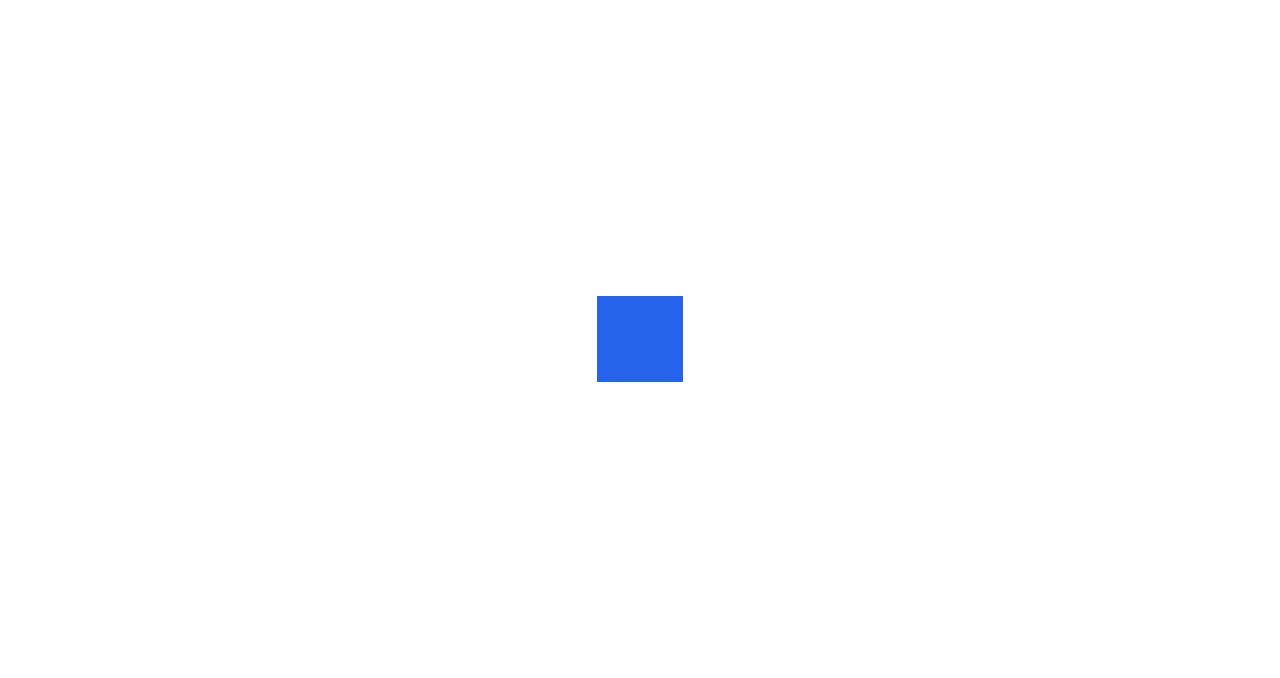 scroll, scrollTop: 0, scrollLeft: 0, axis: both 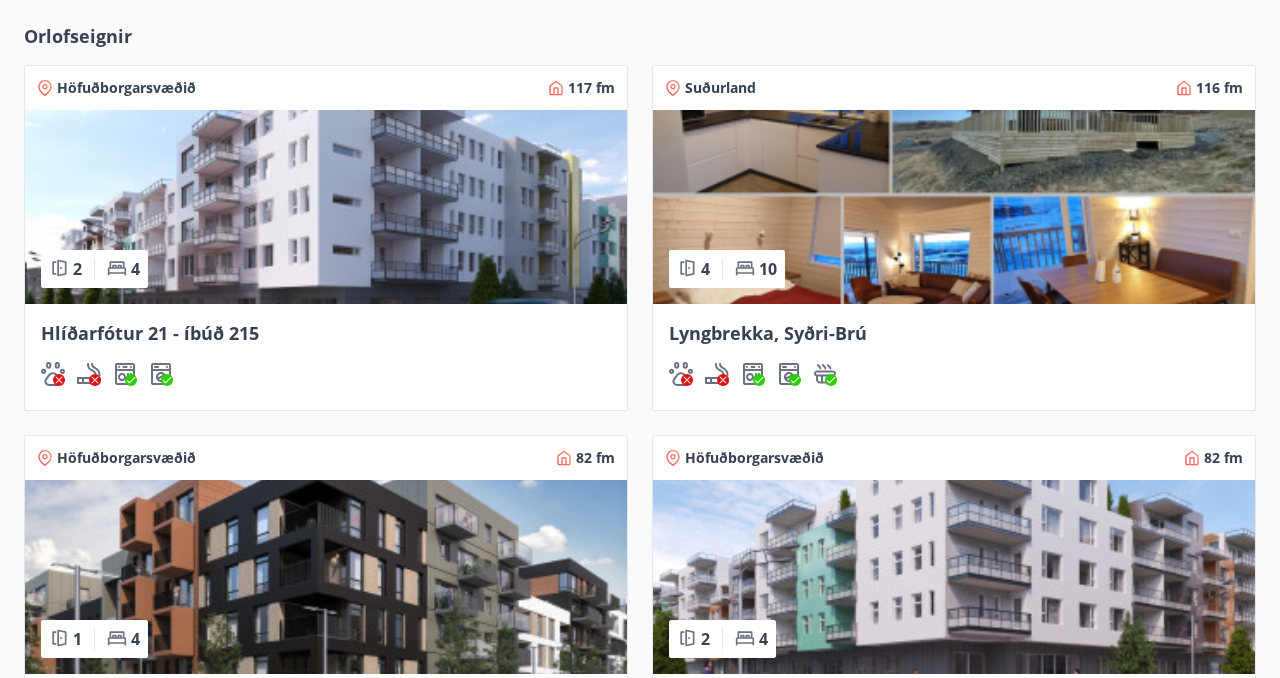 click at bounding box center (326, 207) 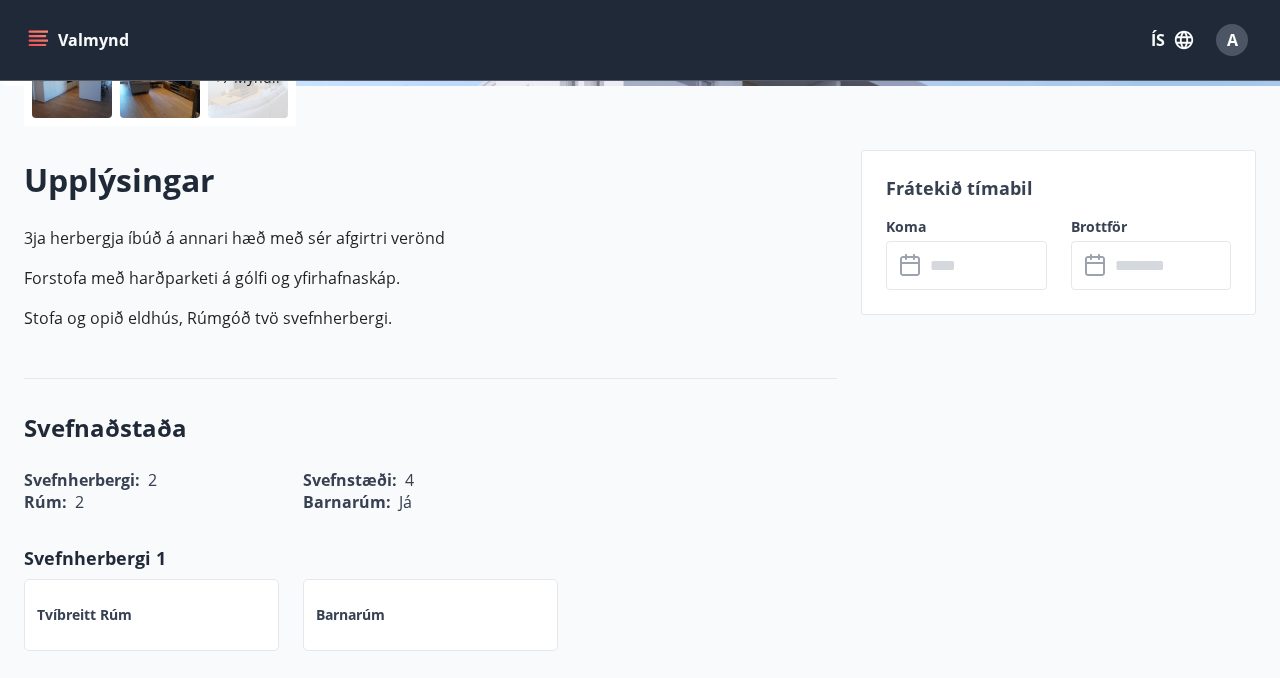 scroll, scrollTop: 539, scrollLeft: 0, axis: vertical 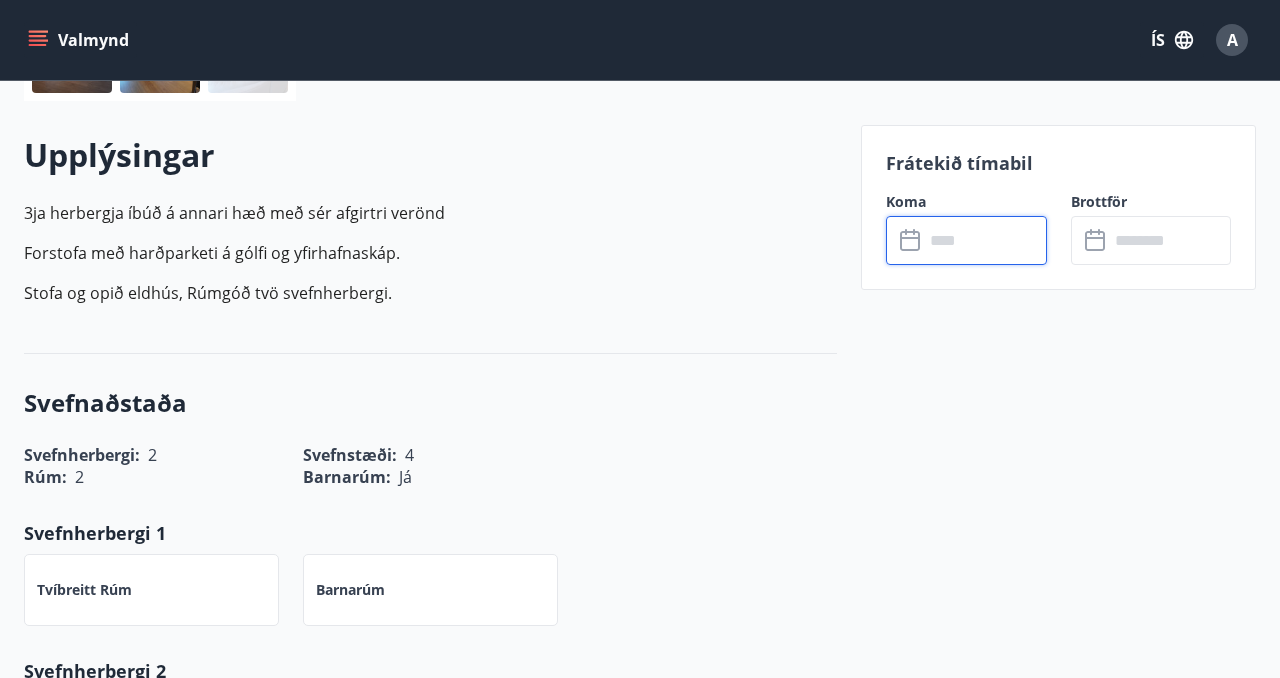 click at bounding box center (985, 240) 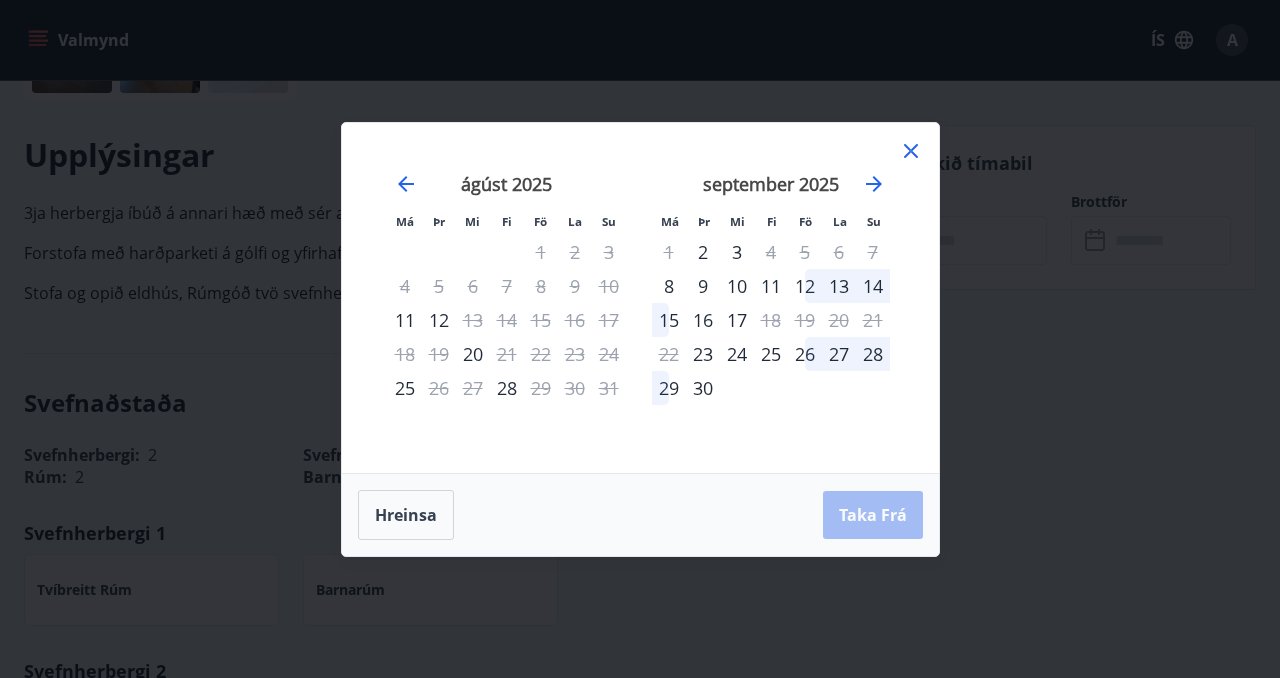 click 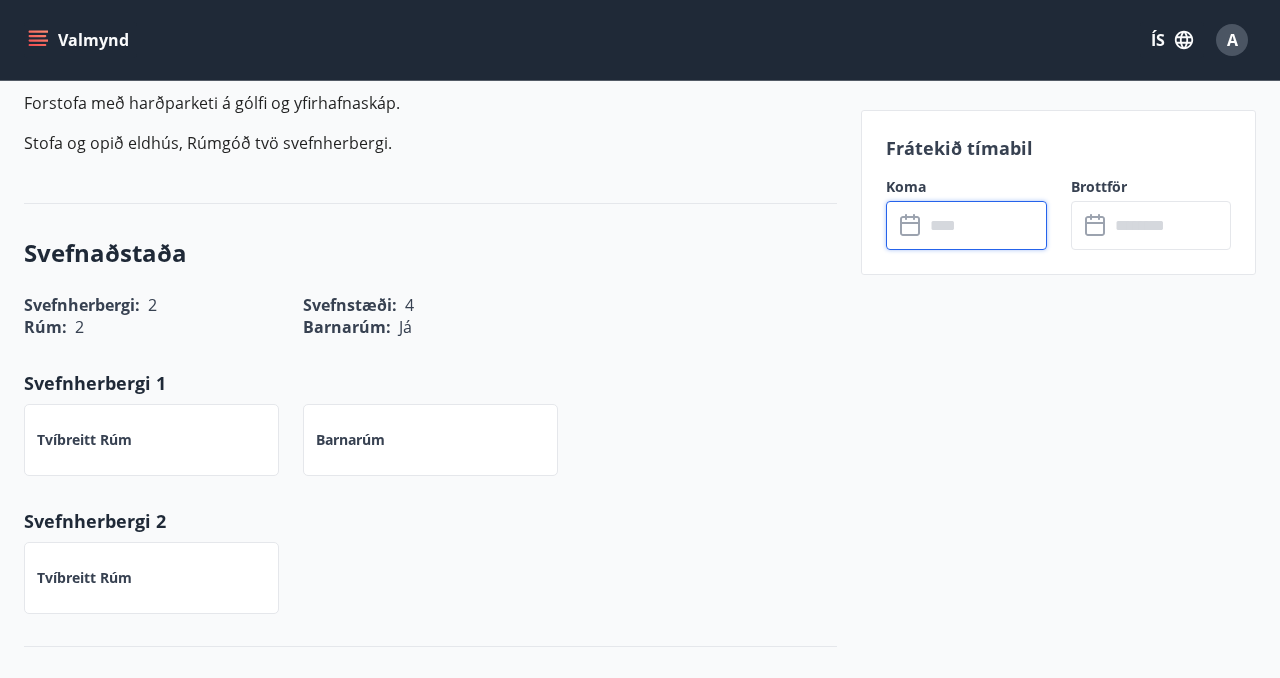scroll, scrollTop: 618, scrollLeft: 0, axis: vertical 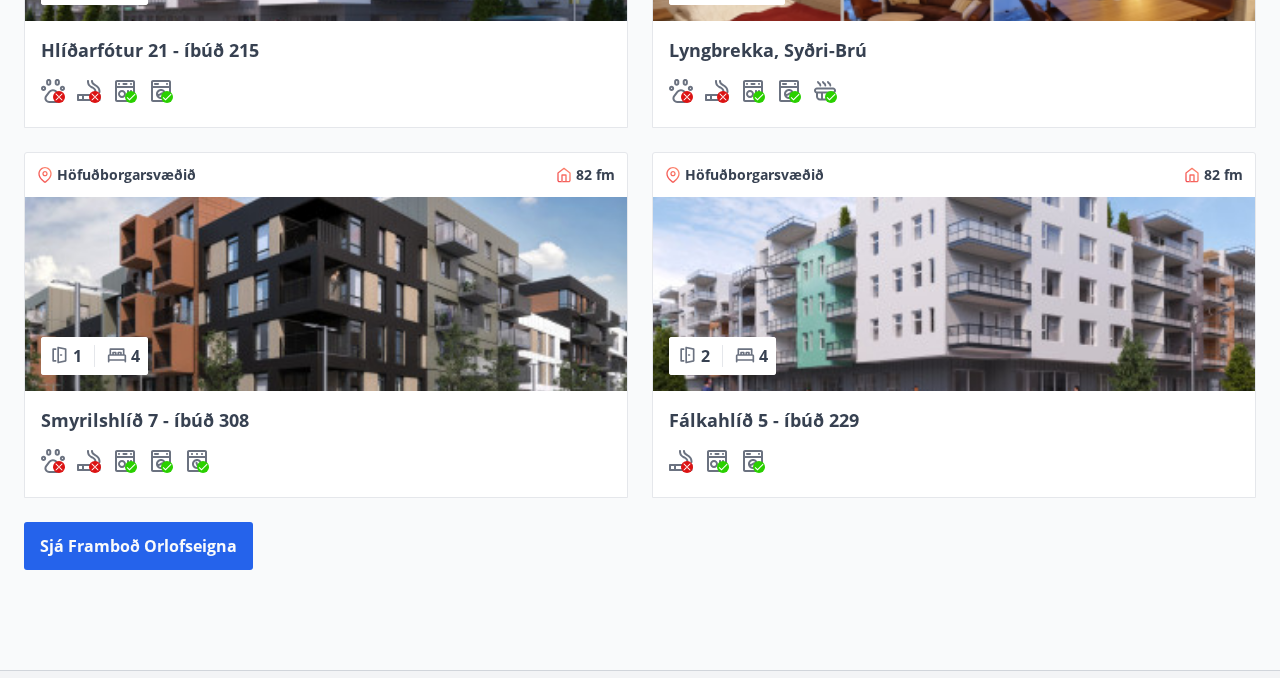 click at bounding box center [954, 294] 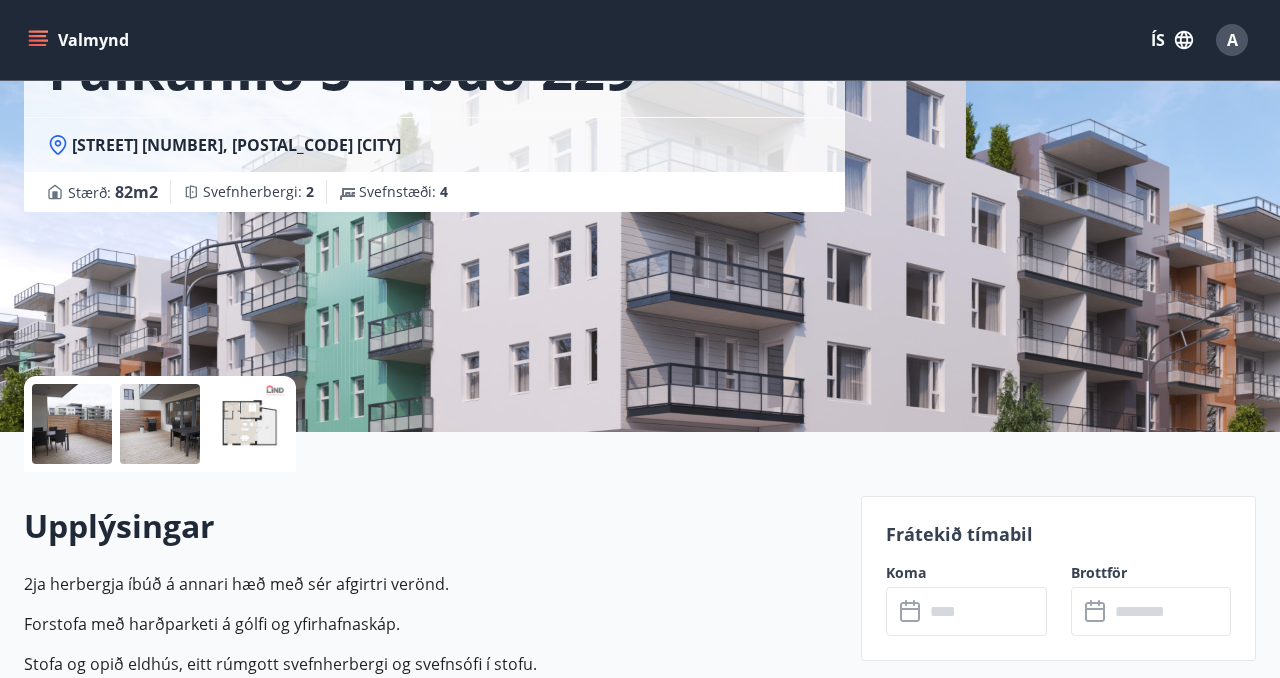 scroll, scrollTop: 170, scrollLeft: 0, axis: vertical 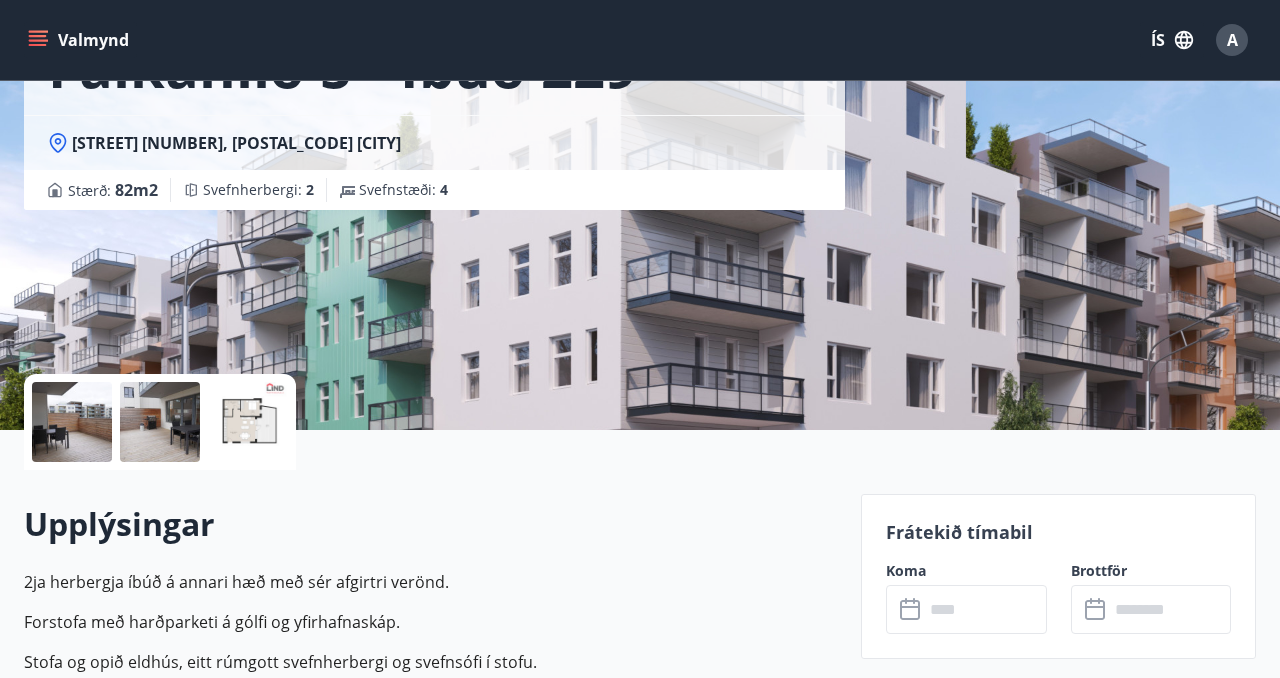 click at bounding box center [985, 609] 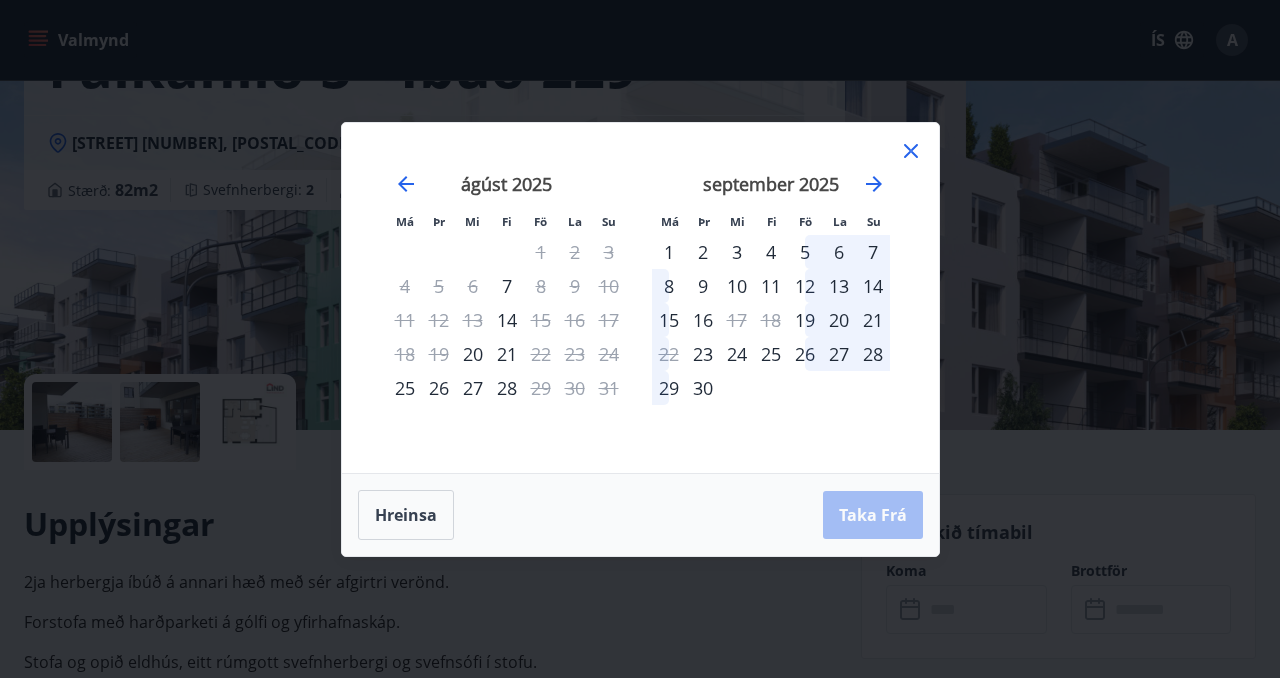 click 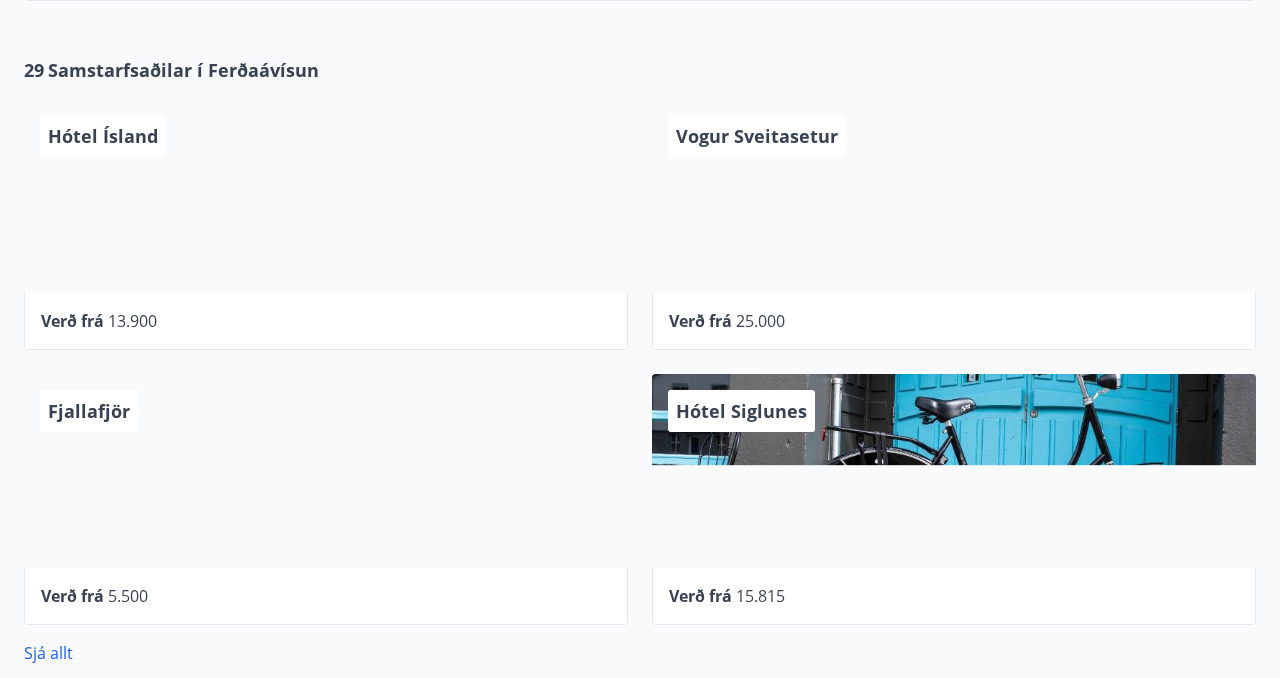 scroll, scrollTop: 595, scrollLeft: 0, axis: vertical 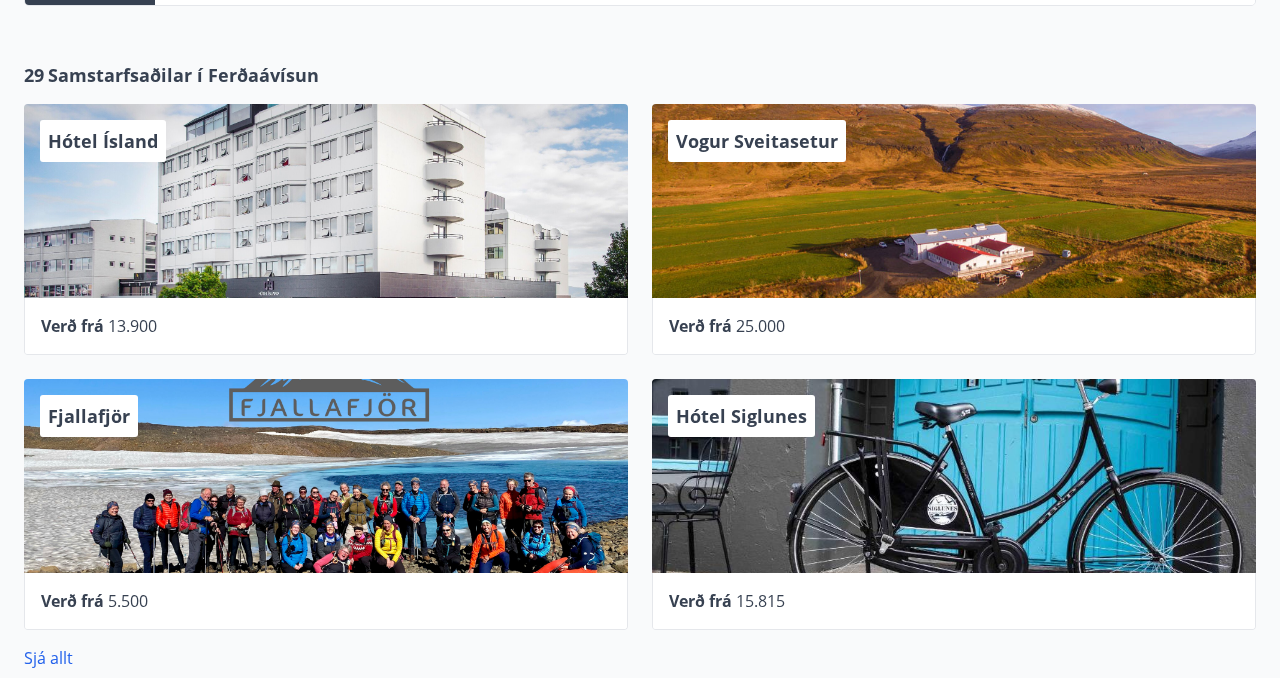 click on "Hótel Ísland" at bounding box center (326, 201) 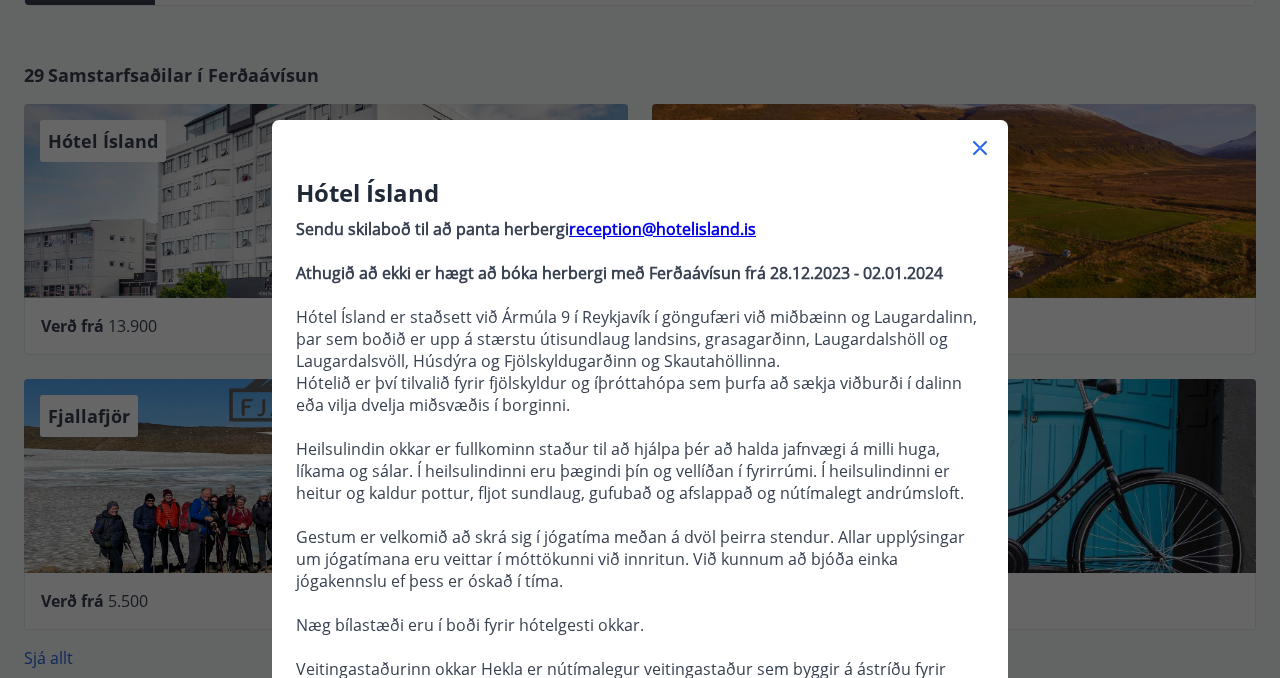 click 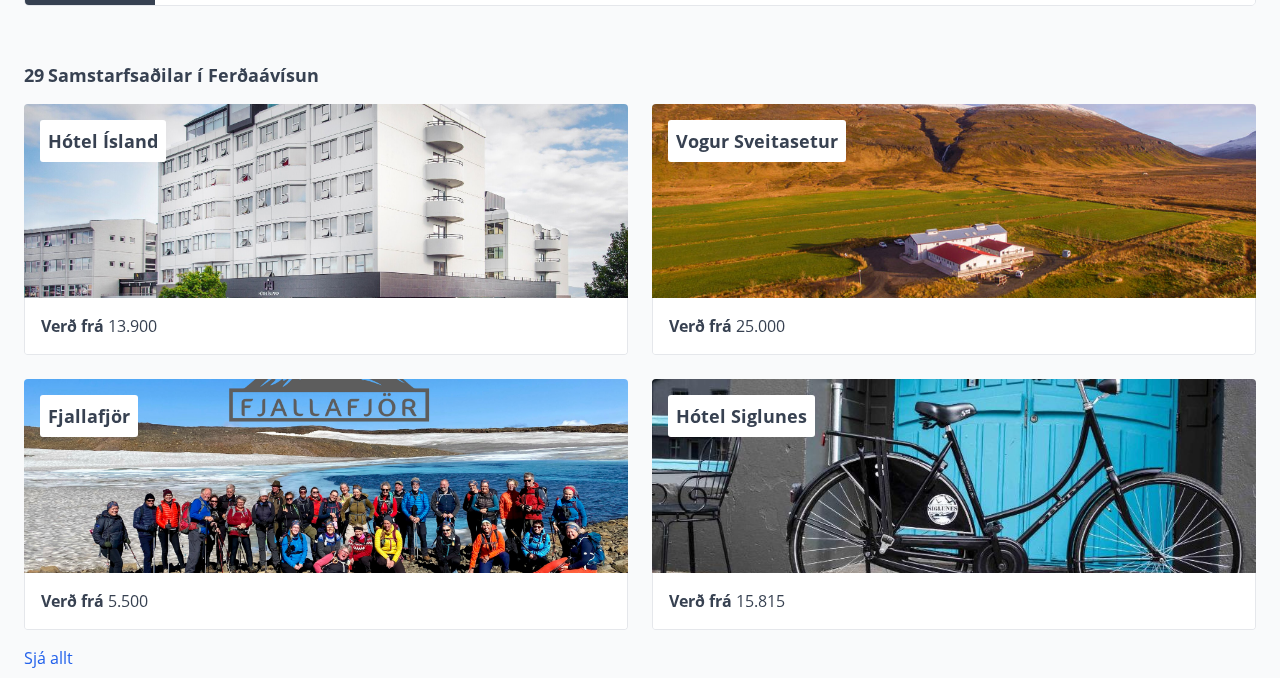 click on "Verð frá 13.900" at bounding box center (326, 326) 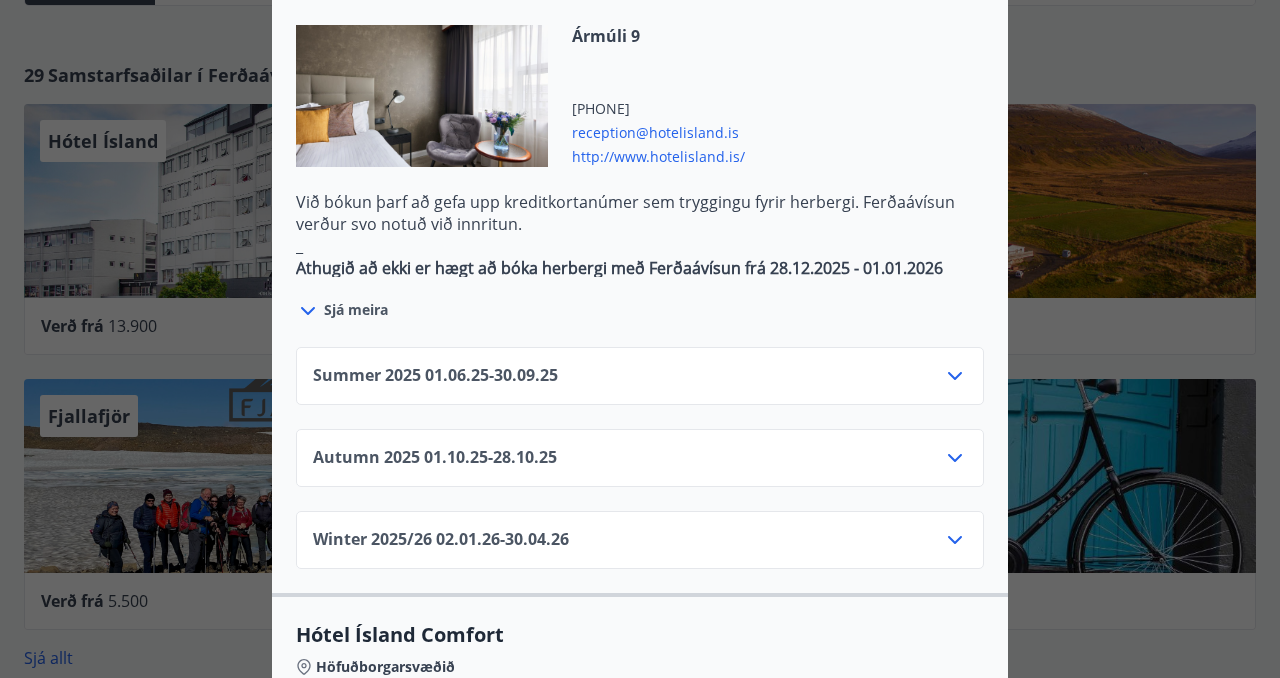 scroll, scrollTop: 1171, scrollLeft: 0, axis: vertical 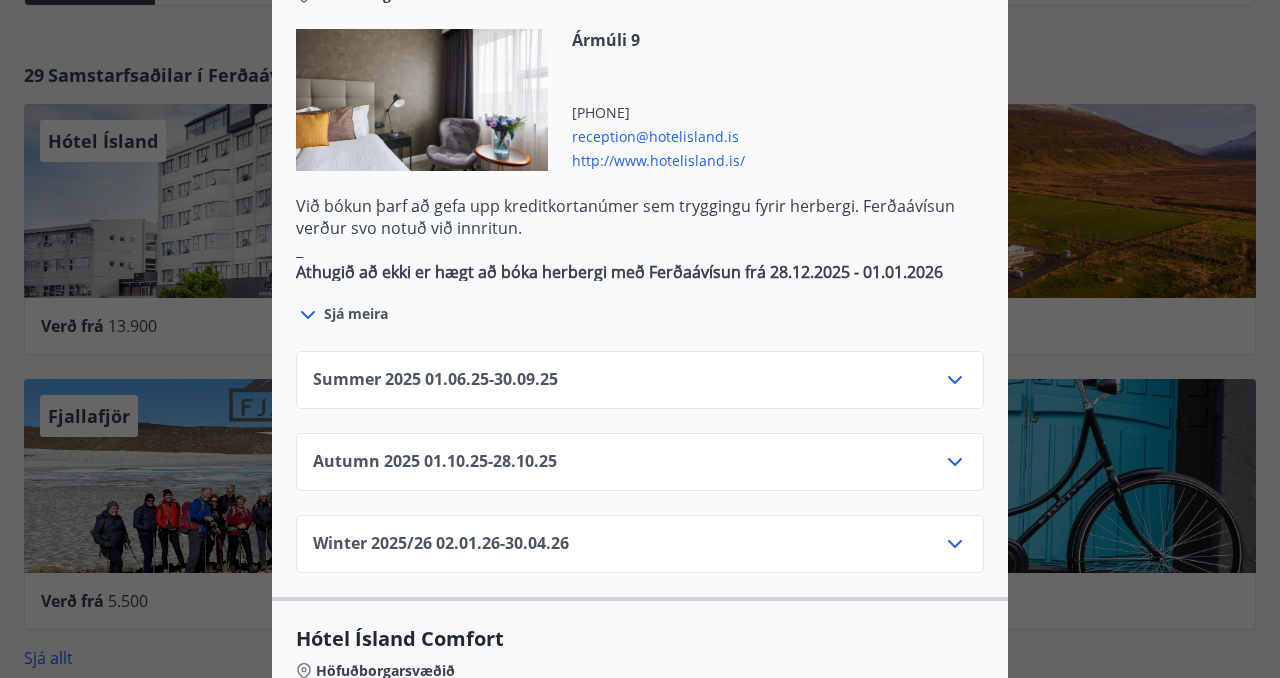 click on "Summer 2025   01.06.25  -  30.09.25" at bounding box center (435, 380) 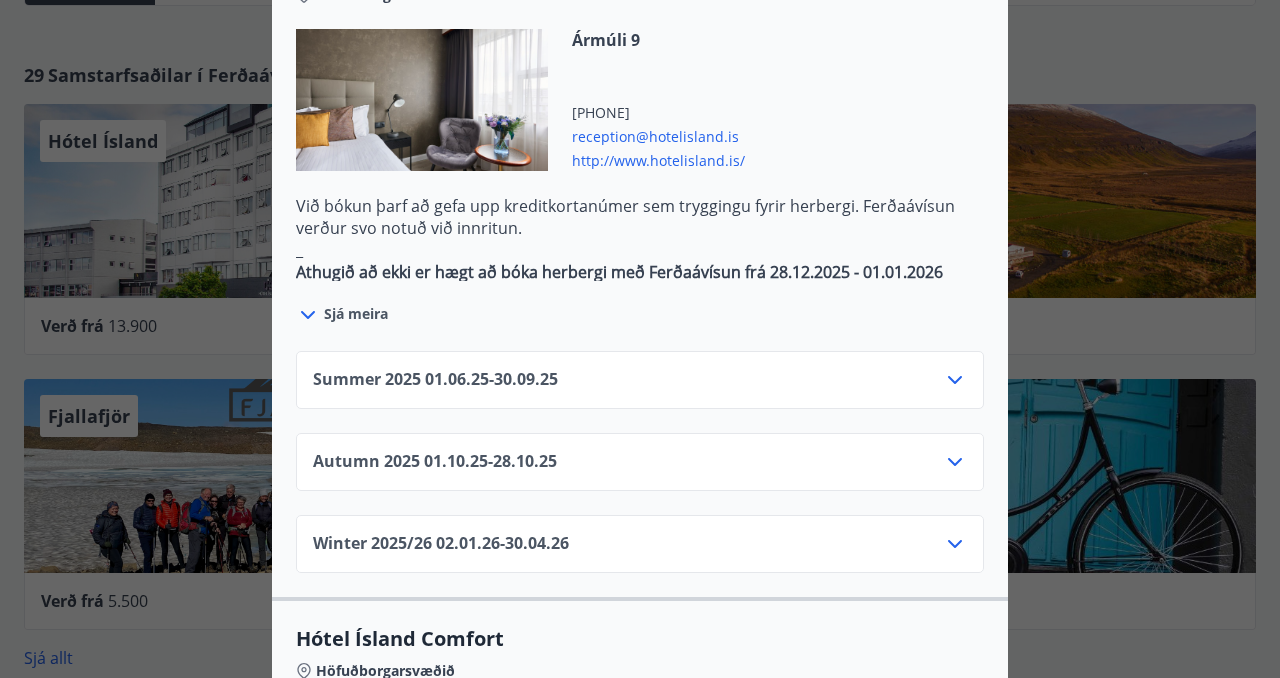 click 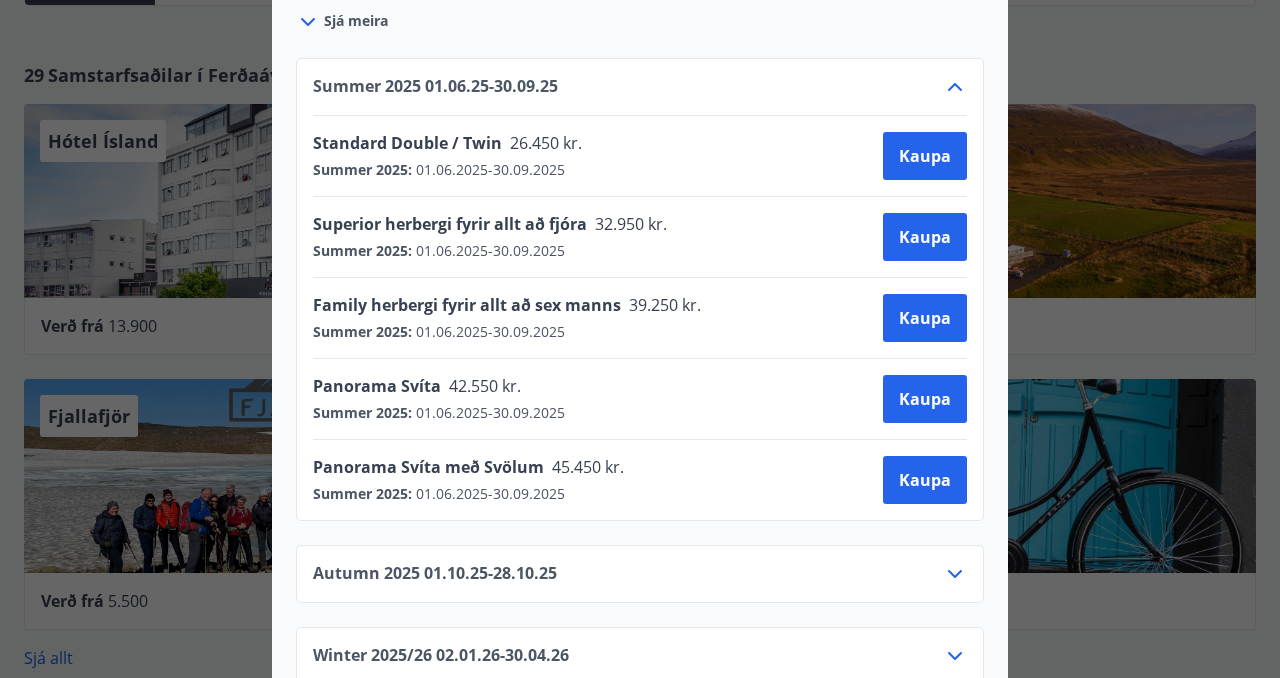 scroll, scrollTop: 1457, scrollLeft: 0, axis: vertical 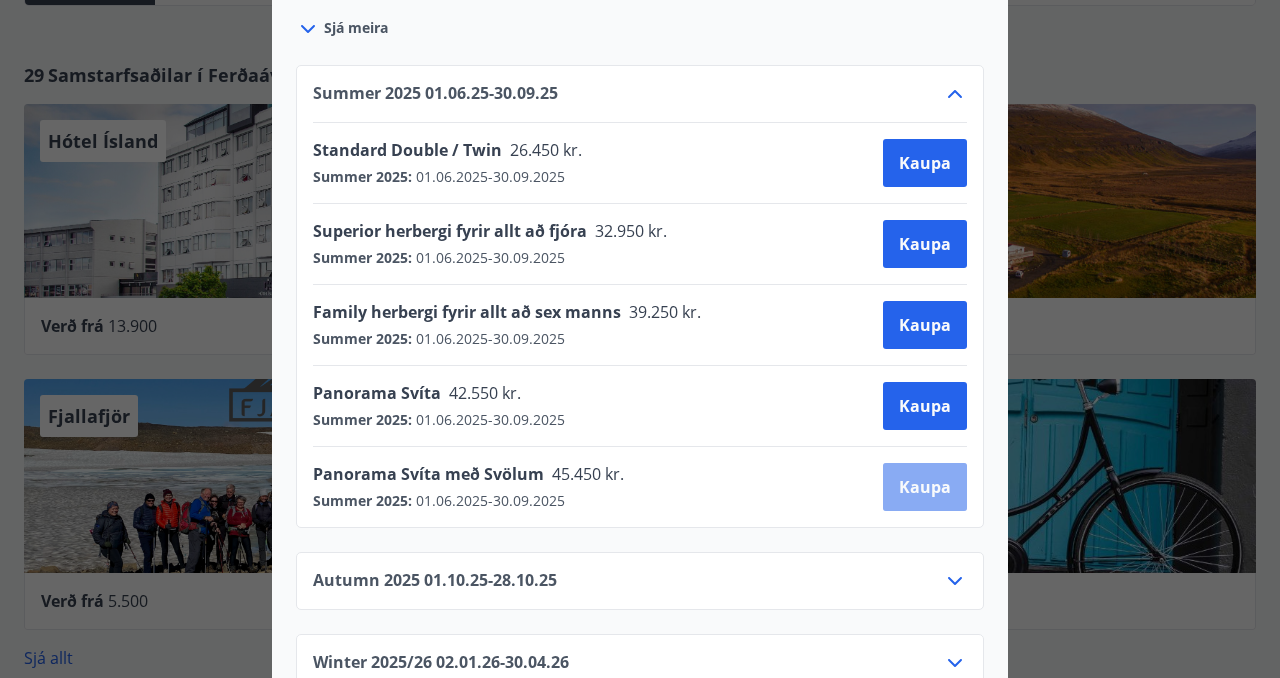 click on "Kaupa" at bounding box center (925, 487) 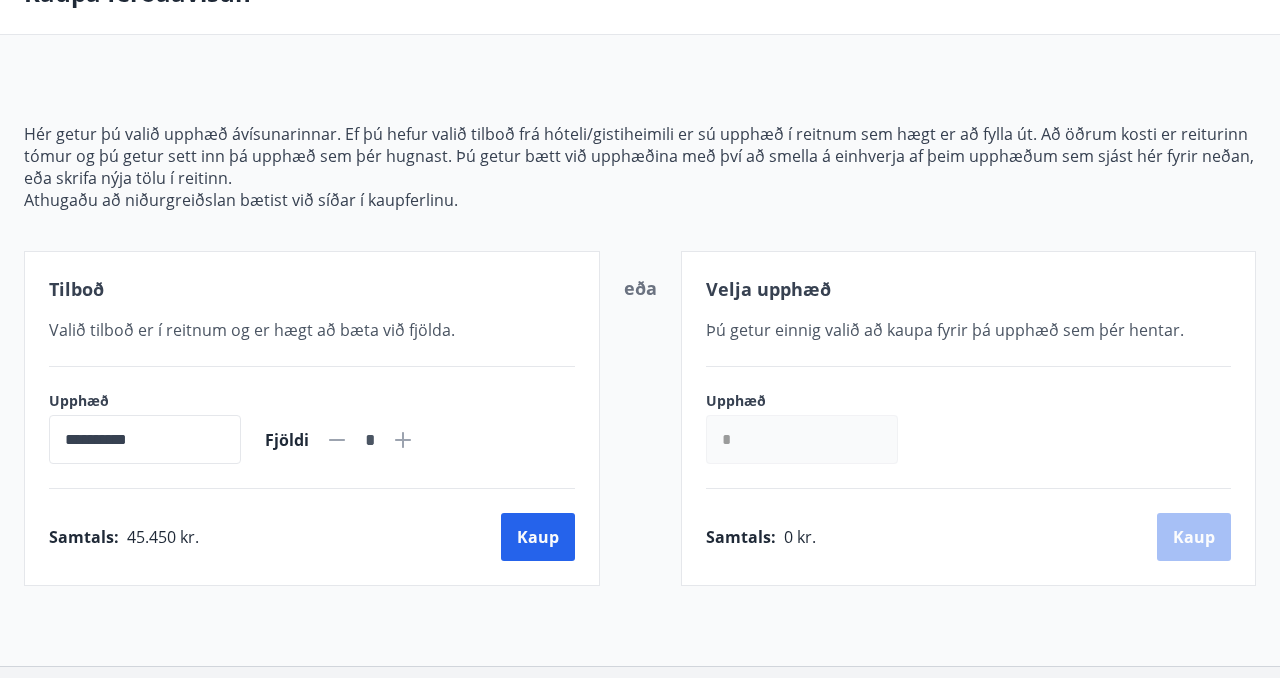 scroll, scrollTop: 154, scrollLeft: 0, axis: vertical 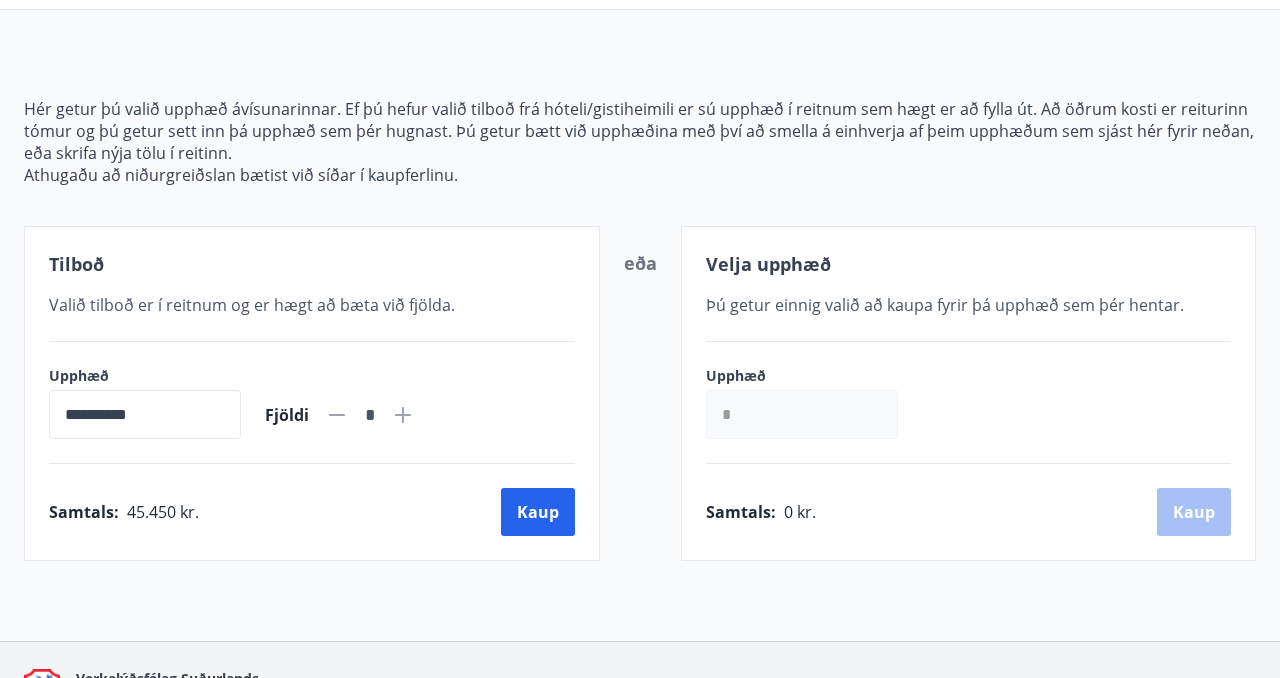 click 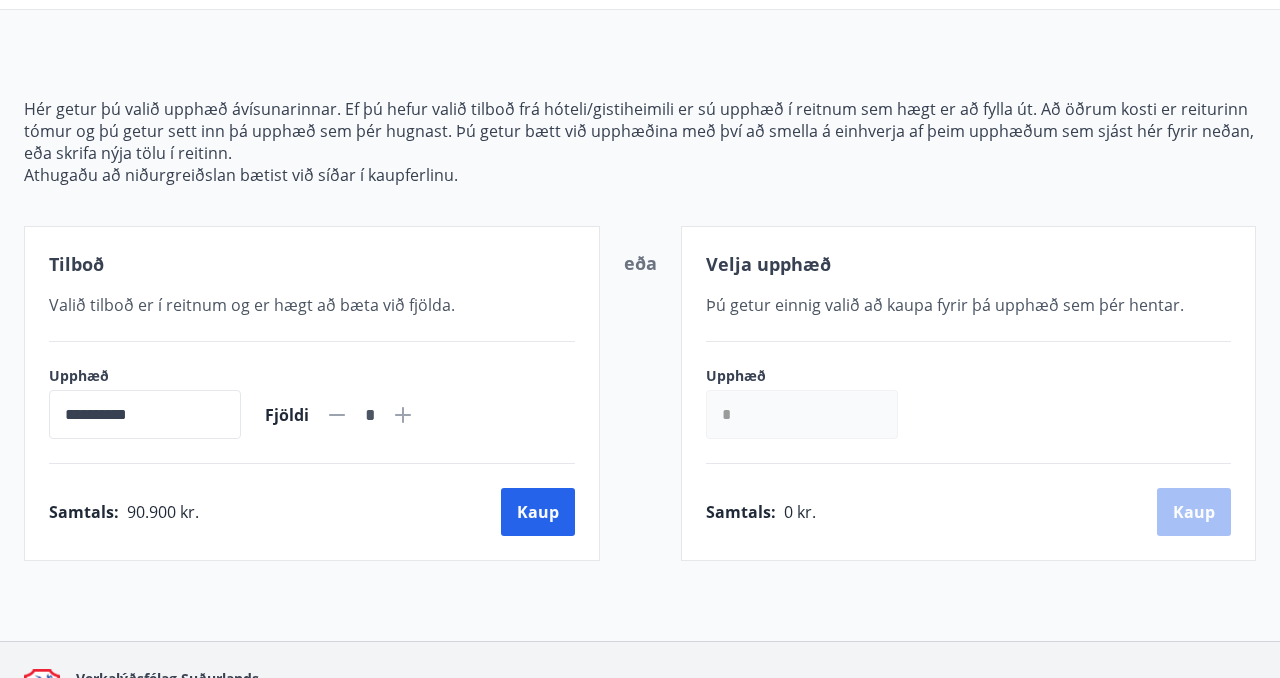 click 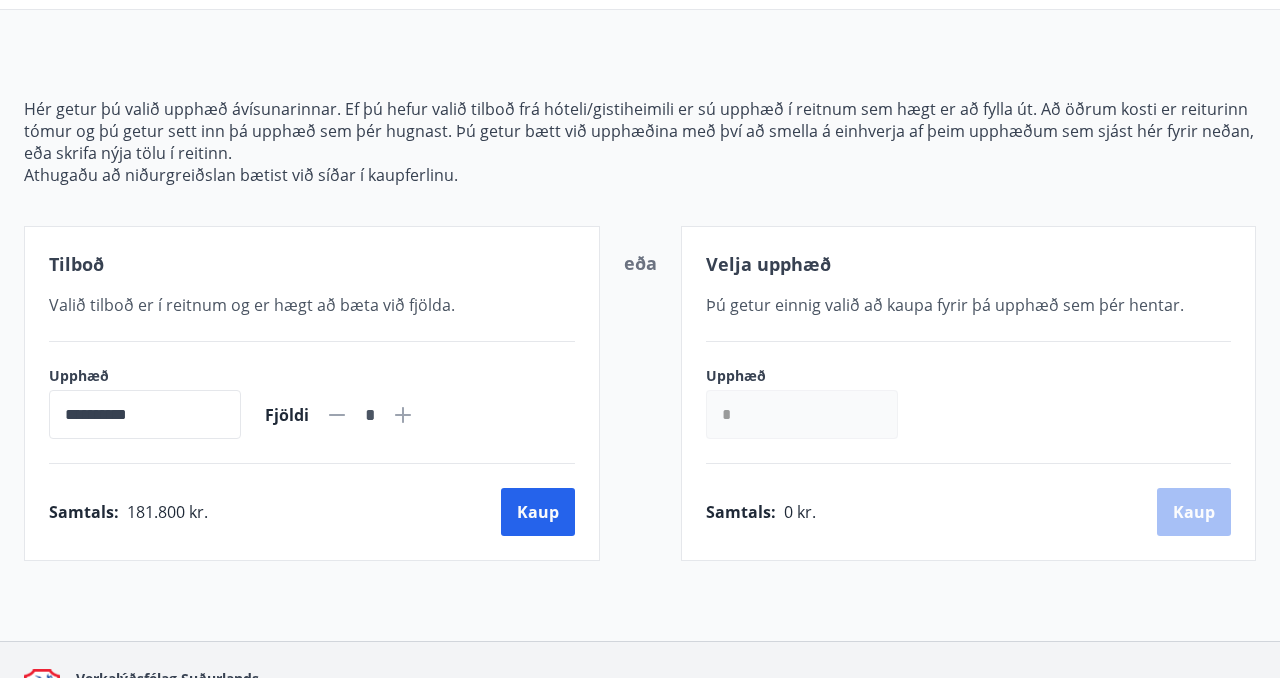 click 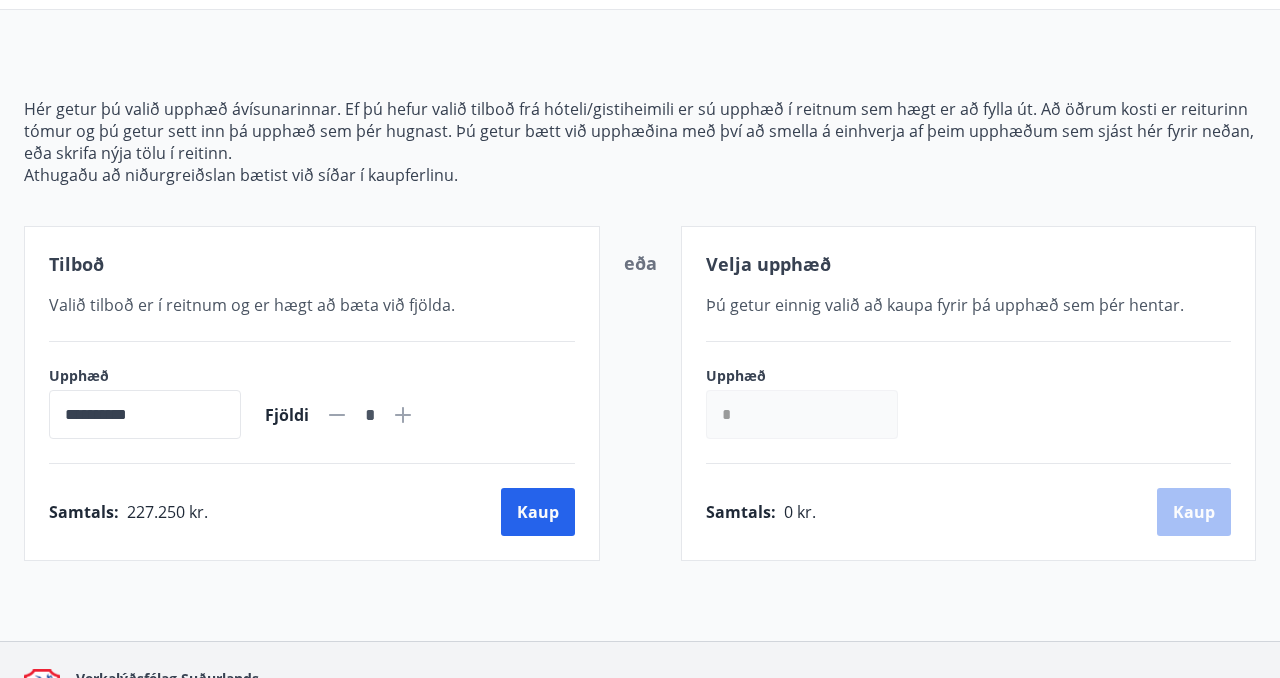 click 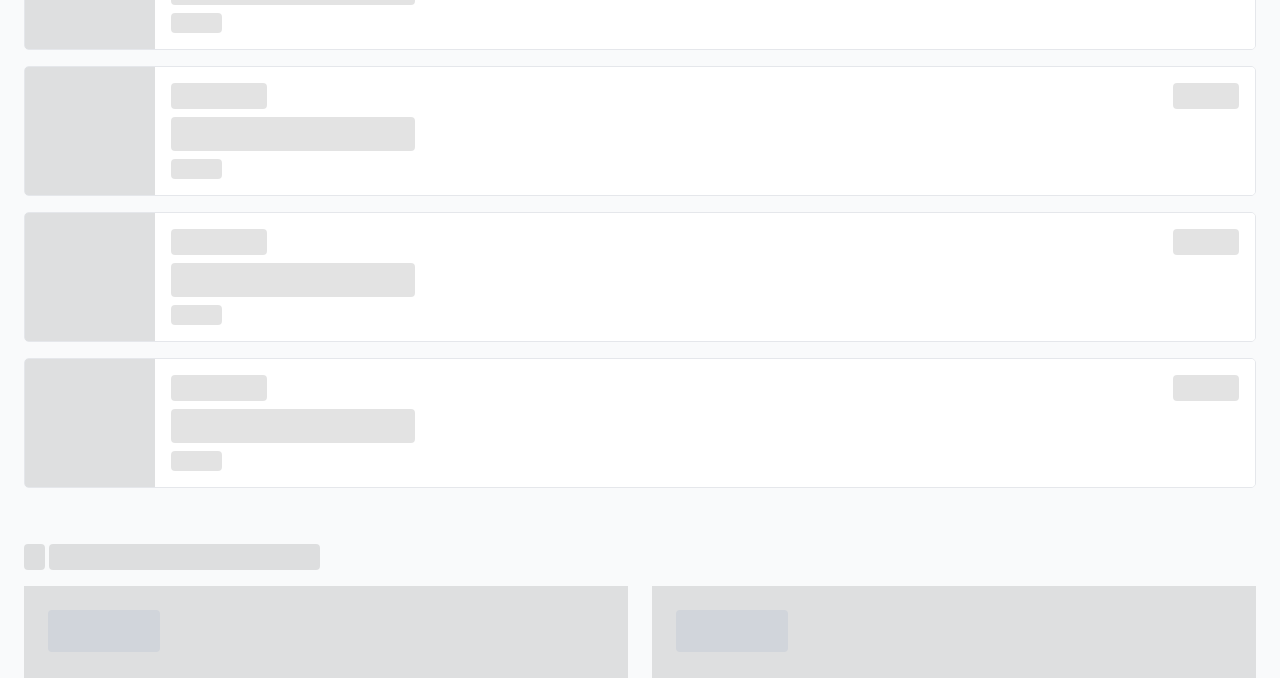 scroll, scrollTop: 551, scrollLeft: 0, axis: vertical 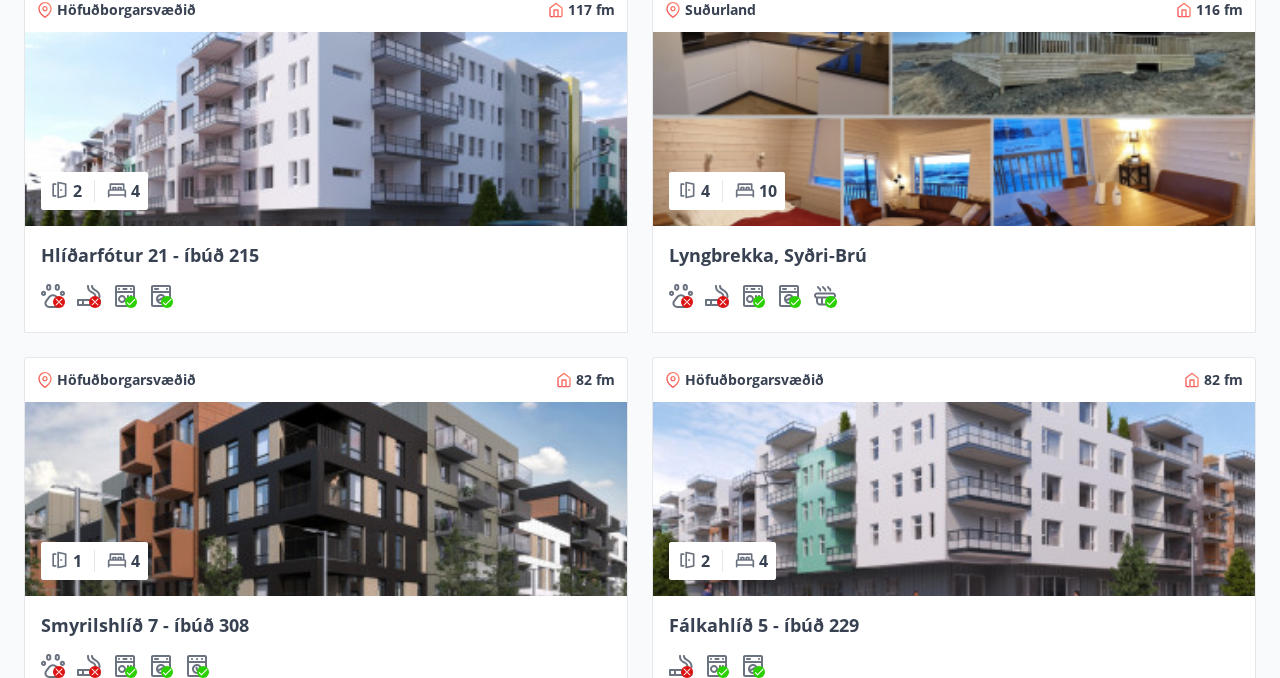 click at bounding box center [326, 129] 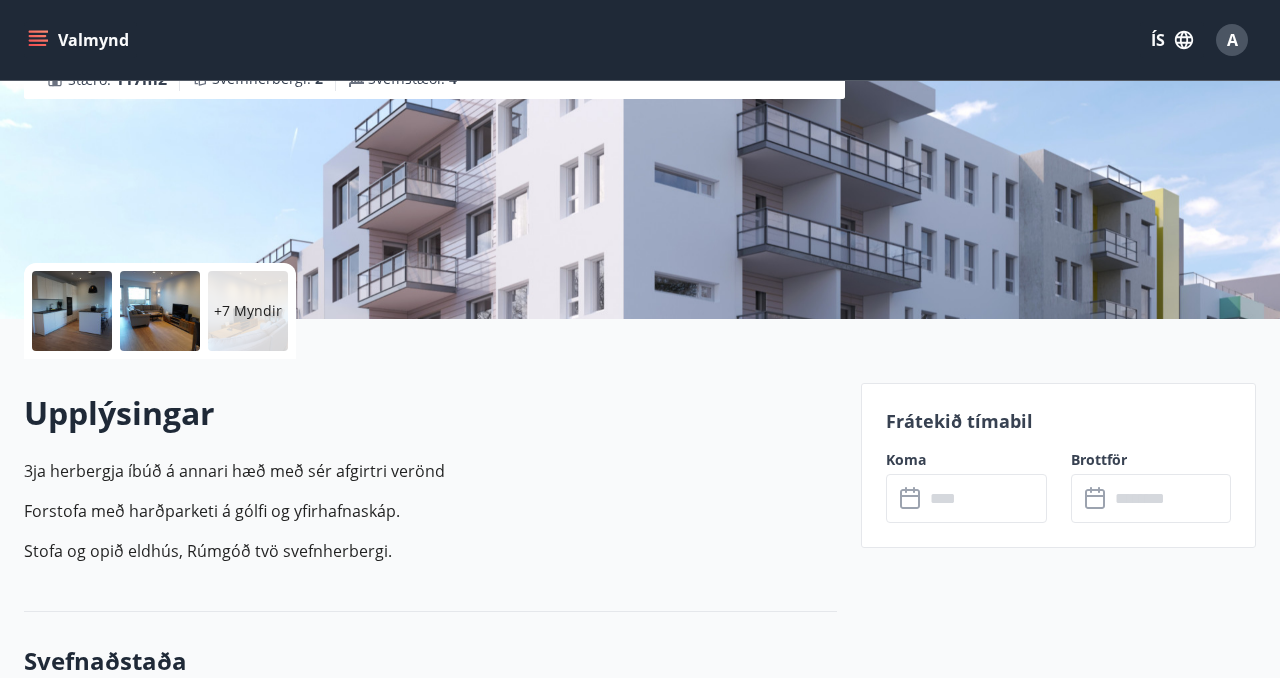 scroll, scrollTop: 317, scrollLeft: 0, axis: vertical 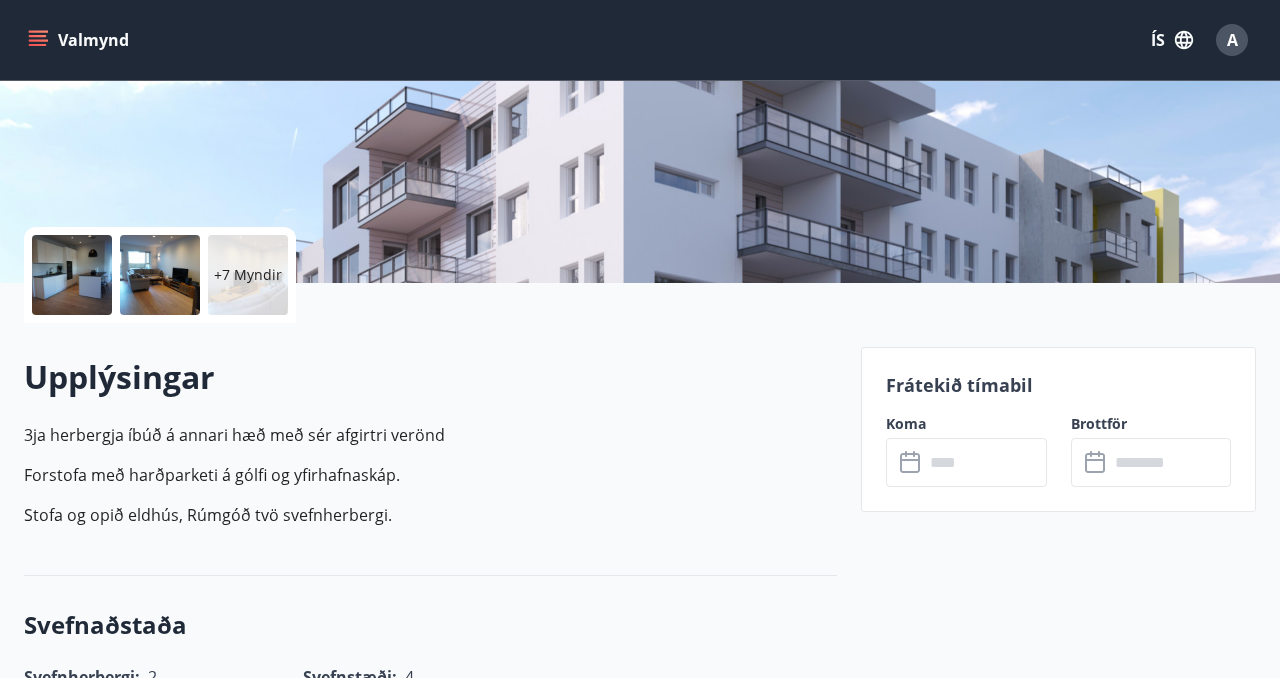 click at bounding box center [985, 462] 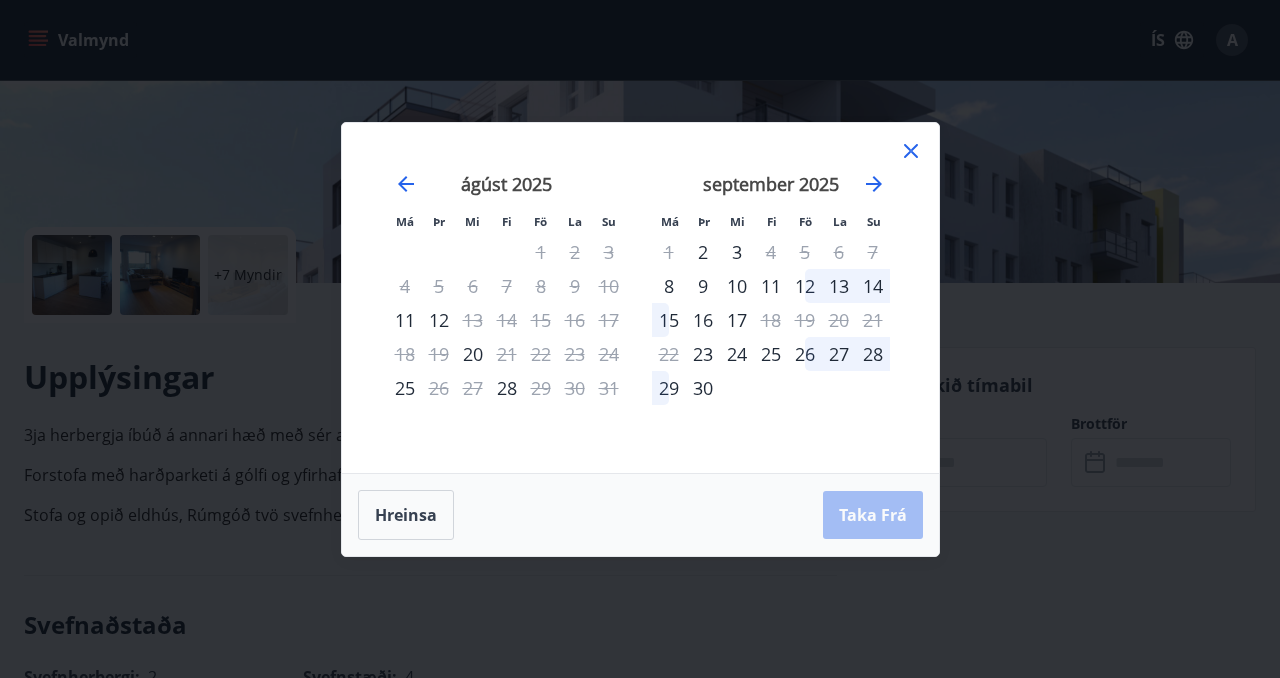 click 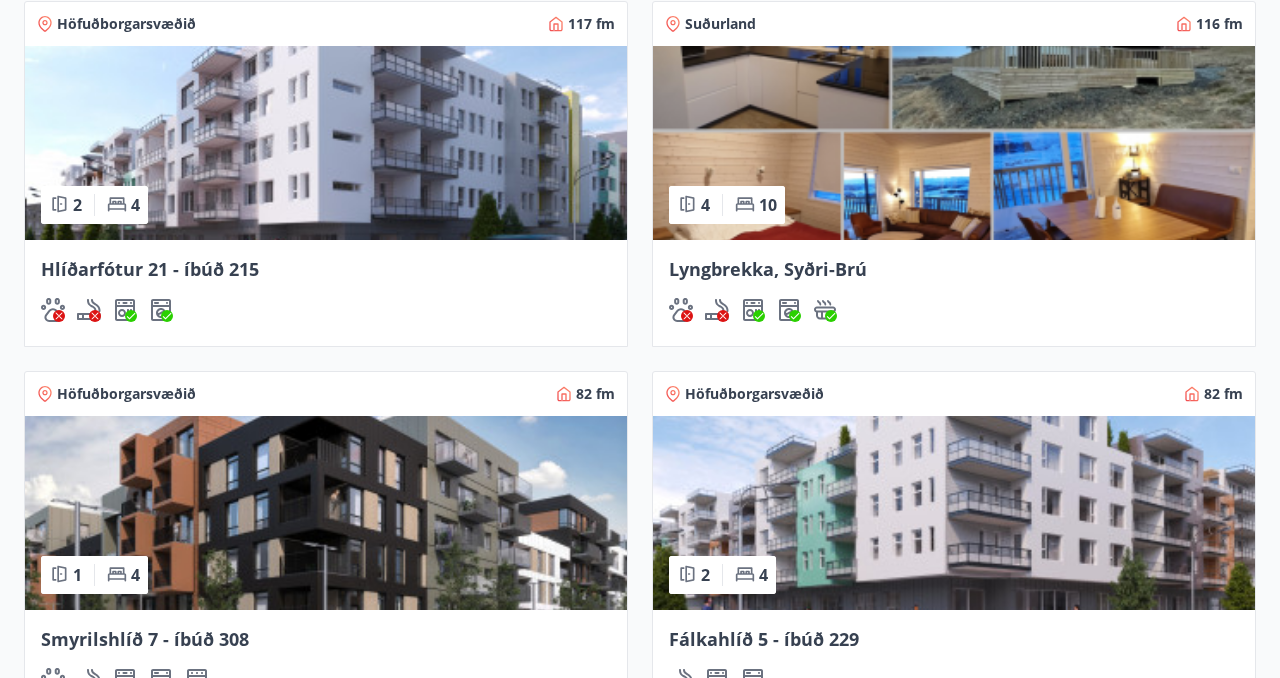 scroll, scrollTop: 878, scrollLeft: 0, axis: vertical 